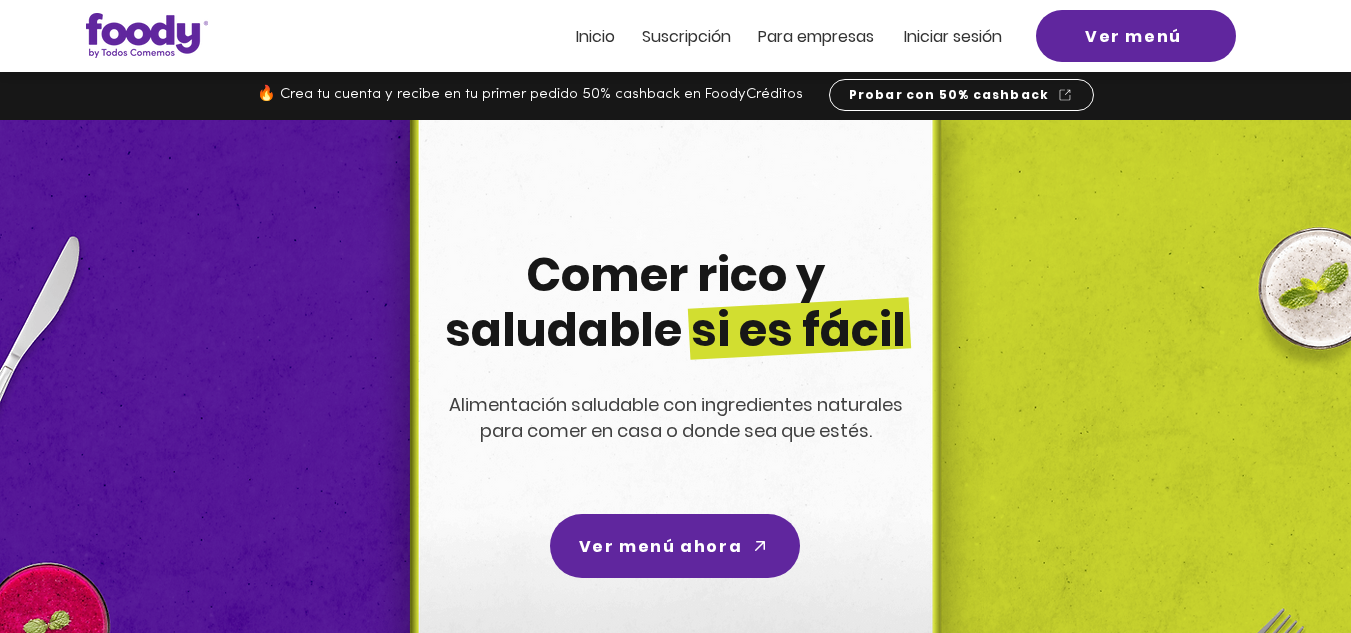 scroll, scrollTop: 0, scrollLeft: 0, axis: both 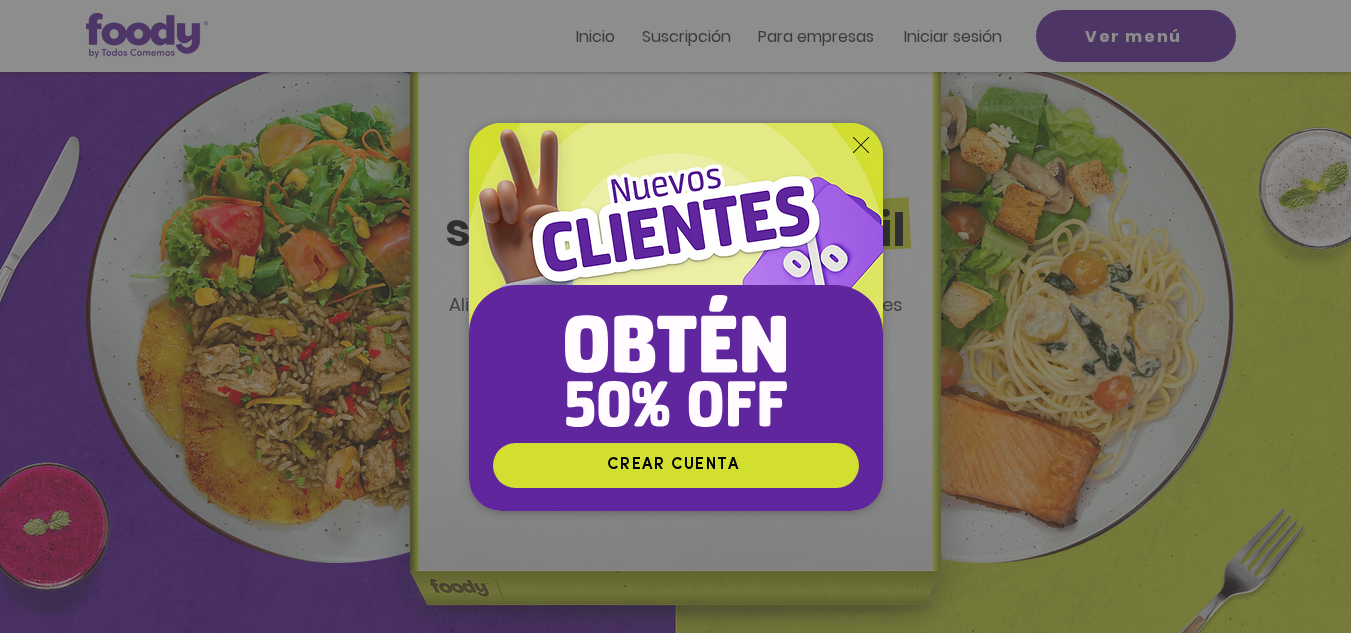 click 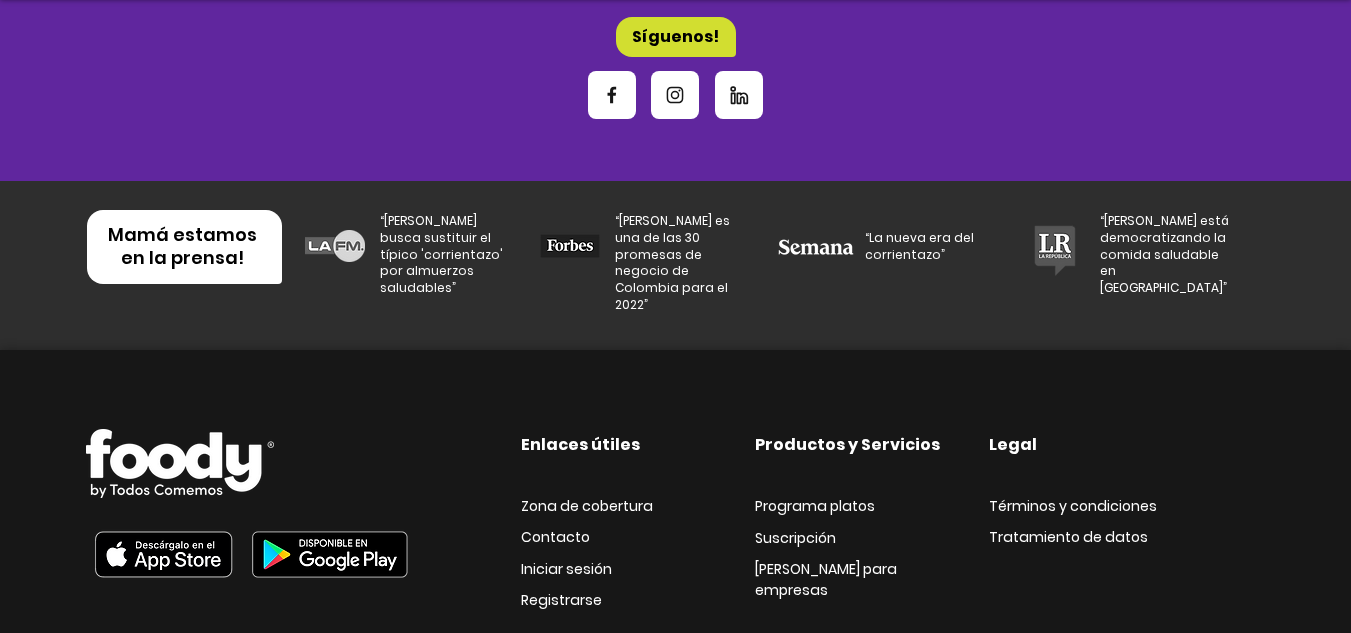 scroll, scrollTop: 6751, scrollLeft: 0, axis: vertical 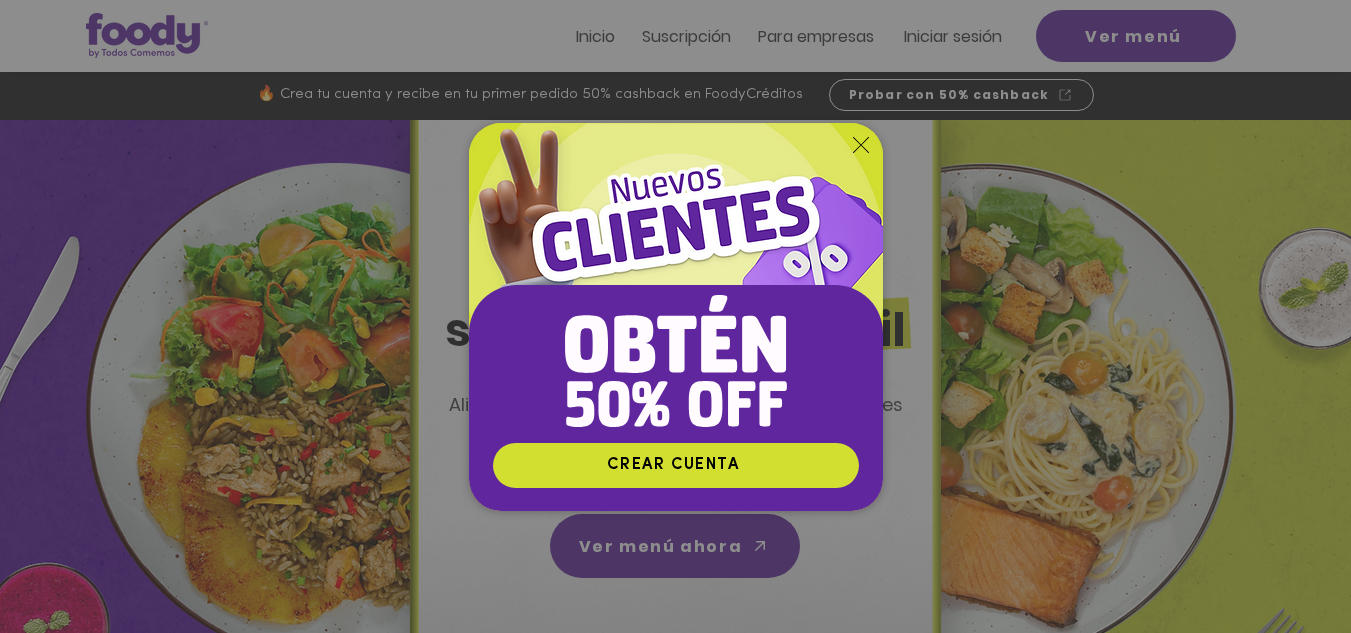 click 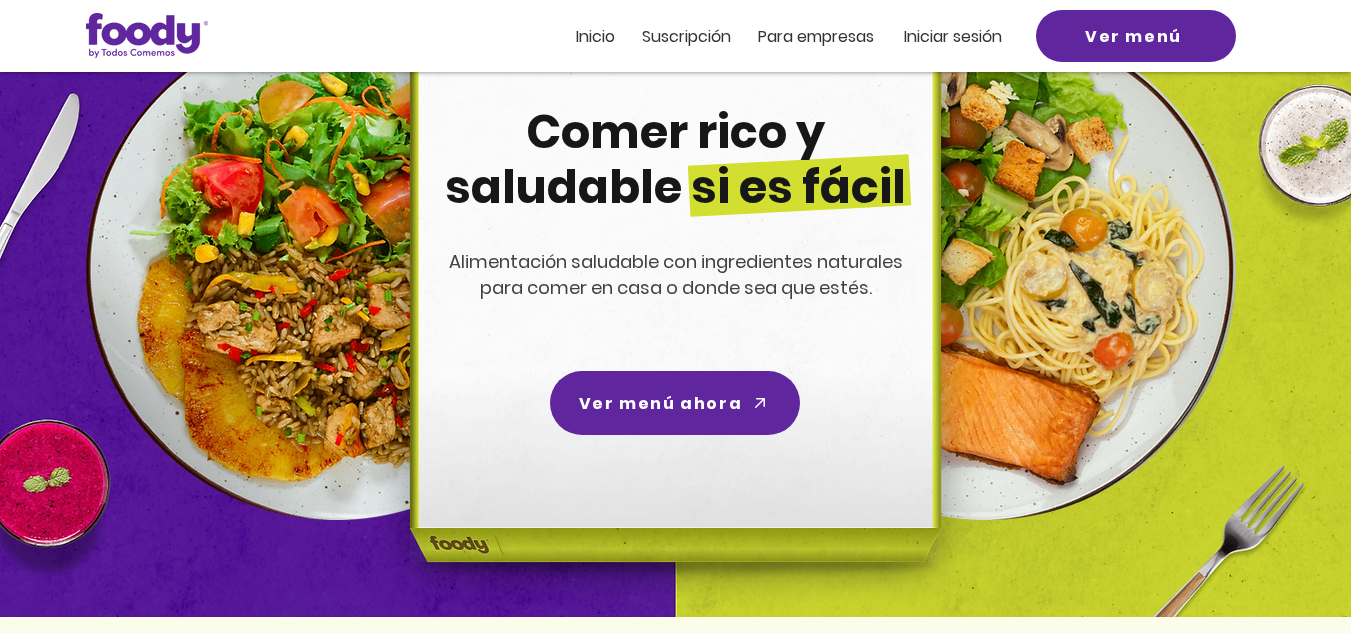 scroll, scrollTop: 300, scrollLeft: 0, axis: vertical 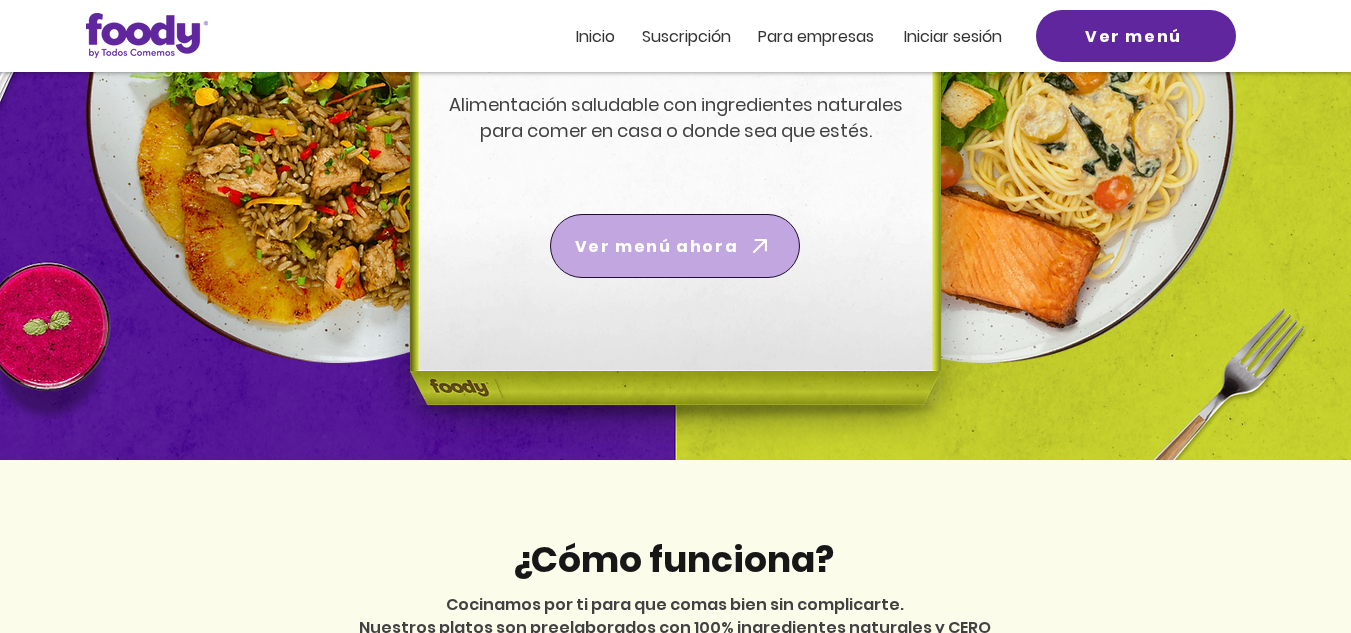 click on "Ver menú ahora" at bounding box center (656, 246) 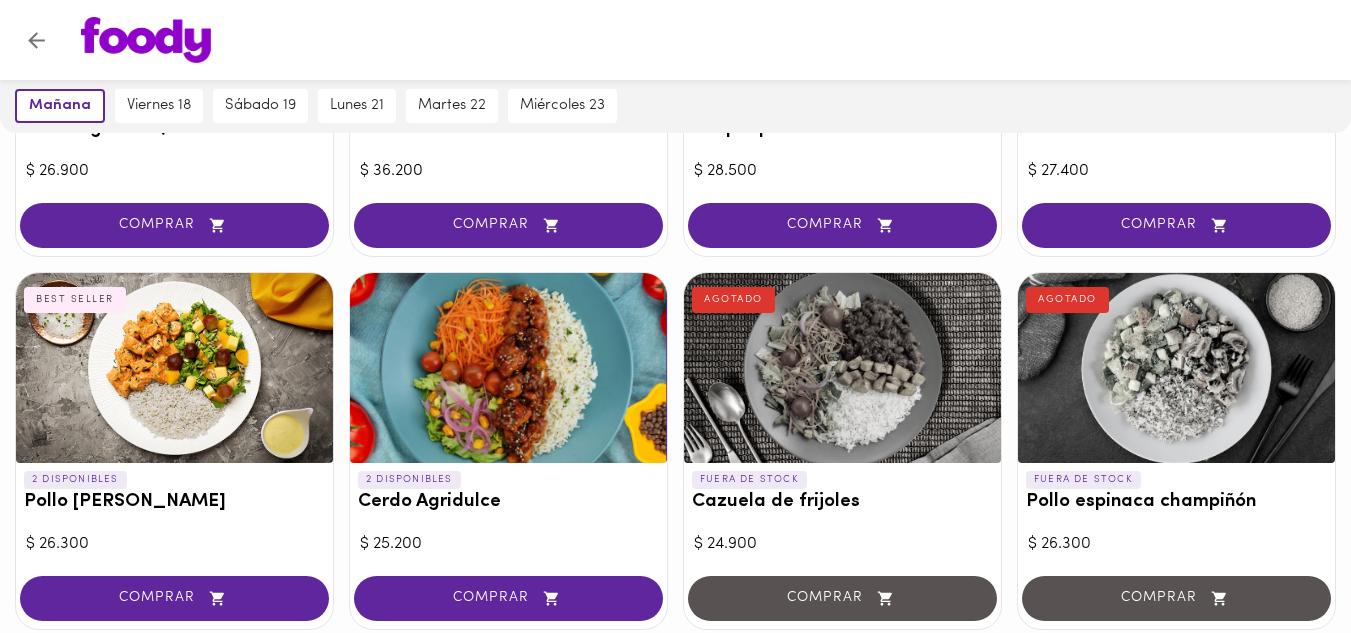 scroll, scrollTop: 1900, scrollLeft: 0, axis: vertical 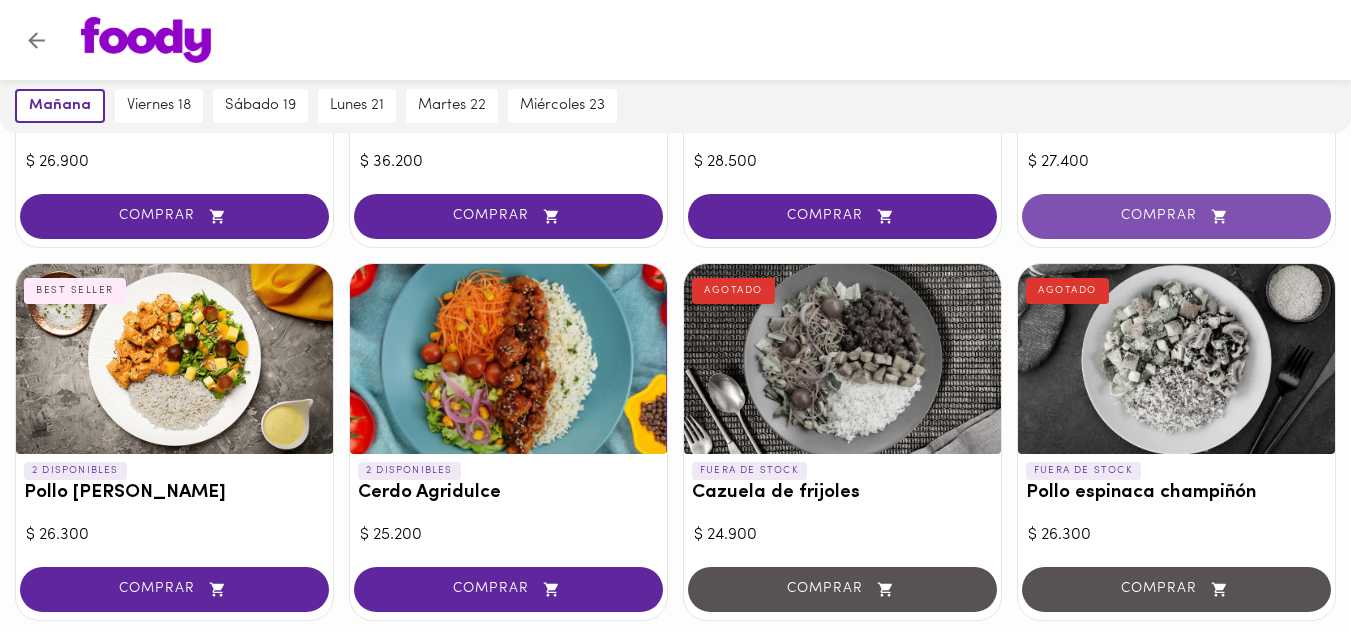 click on "COMPRAR" at bounding box center (1176, 216) 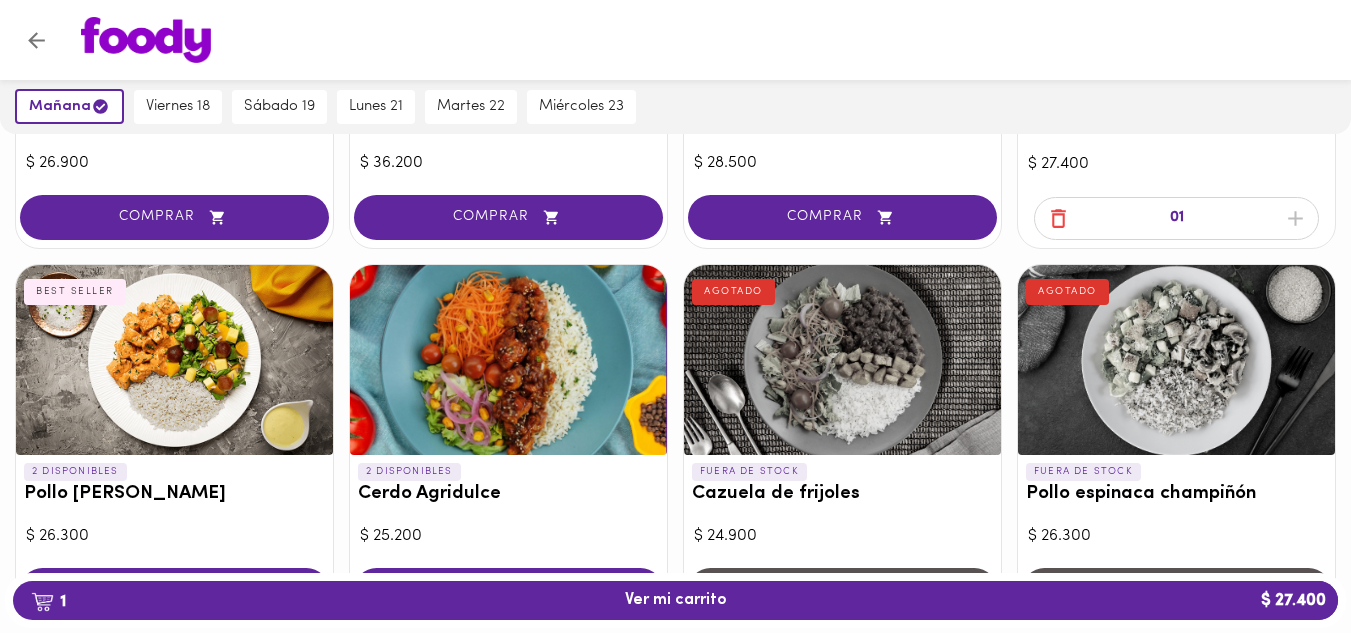 scroll, scrollTop: 1901, scrollLeft: 0, axis: vertical 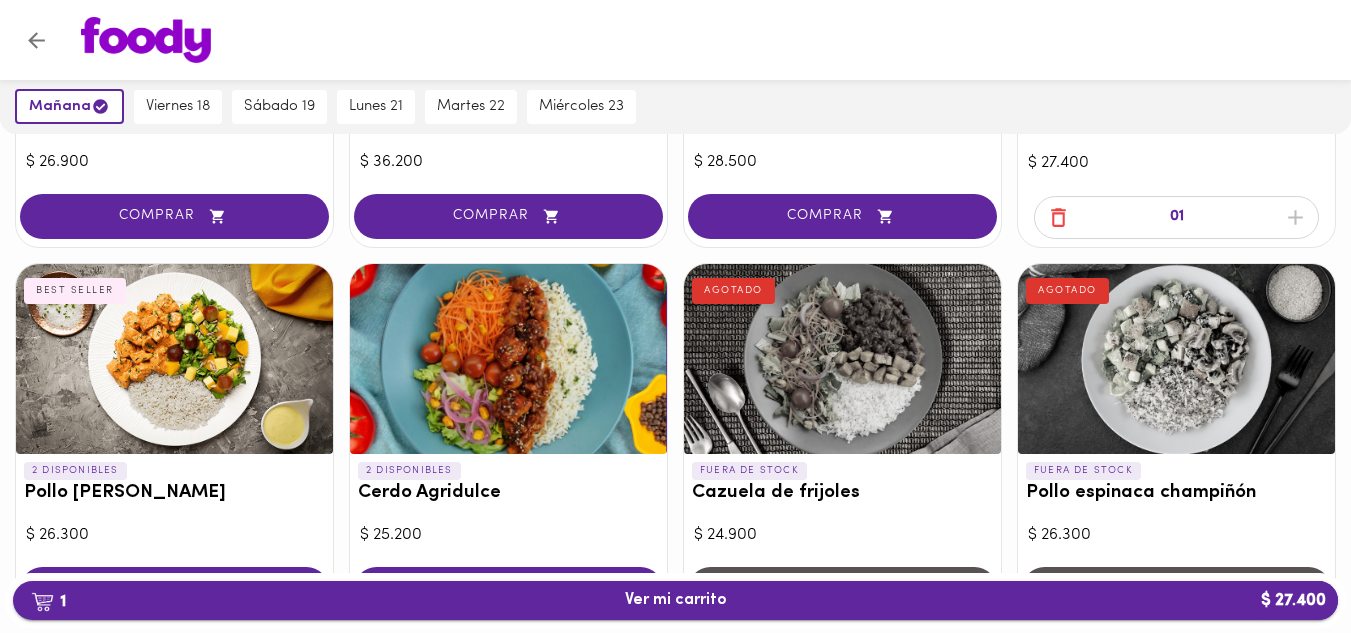click on "1 Ver mi carrito $ 27.400" at bounding box center (676, 600) 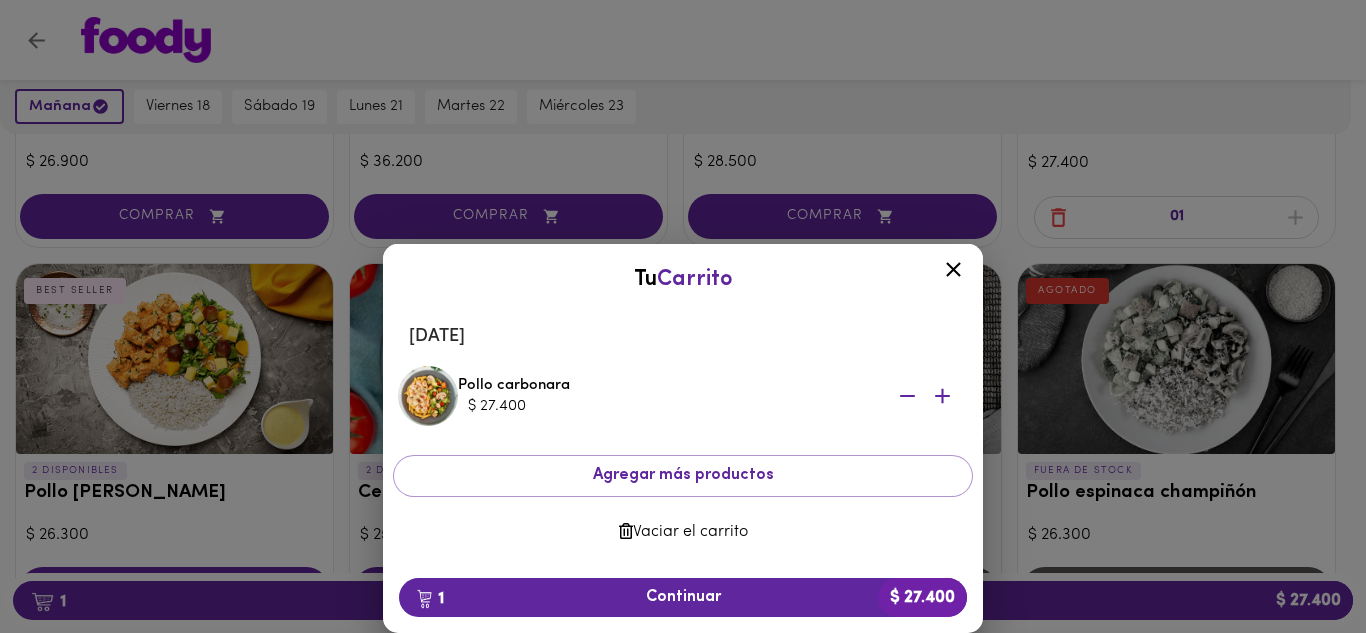 click 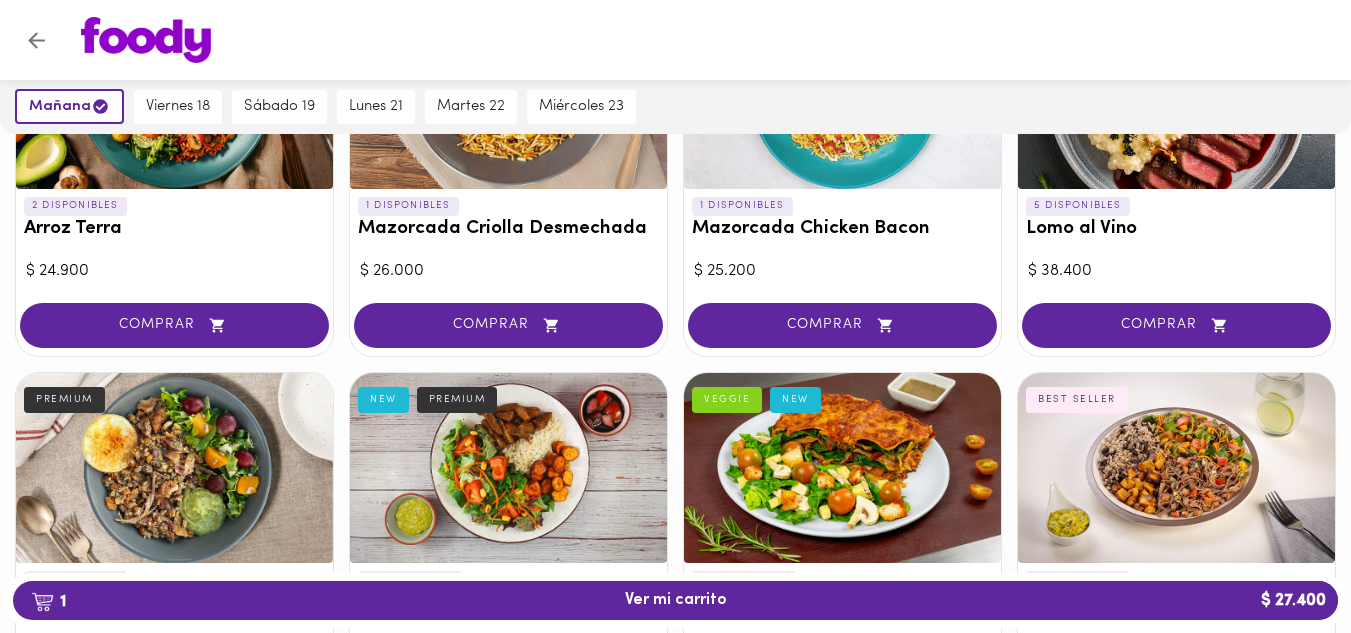 scroll, scrollTop: 0, scrollLeft: 0, axis: both 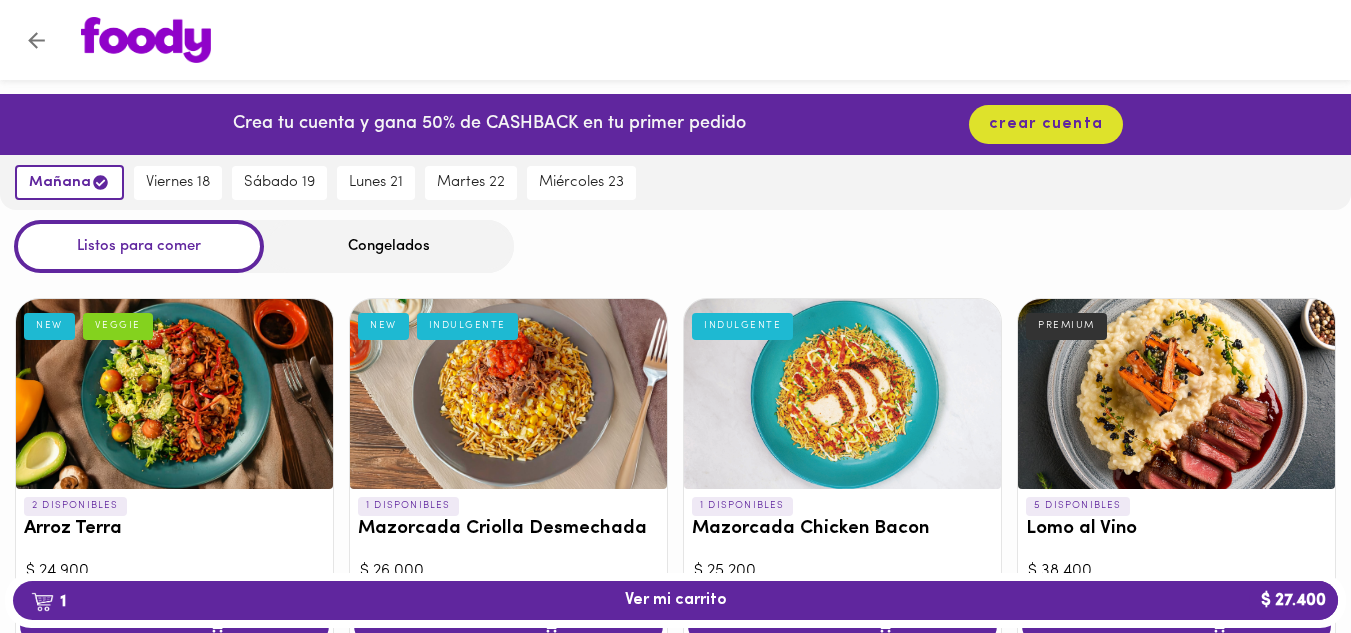 click 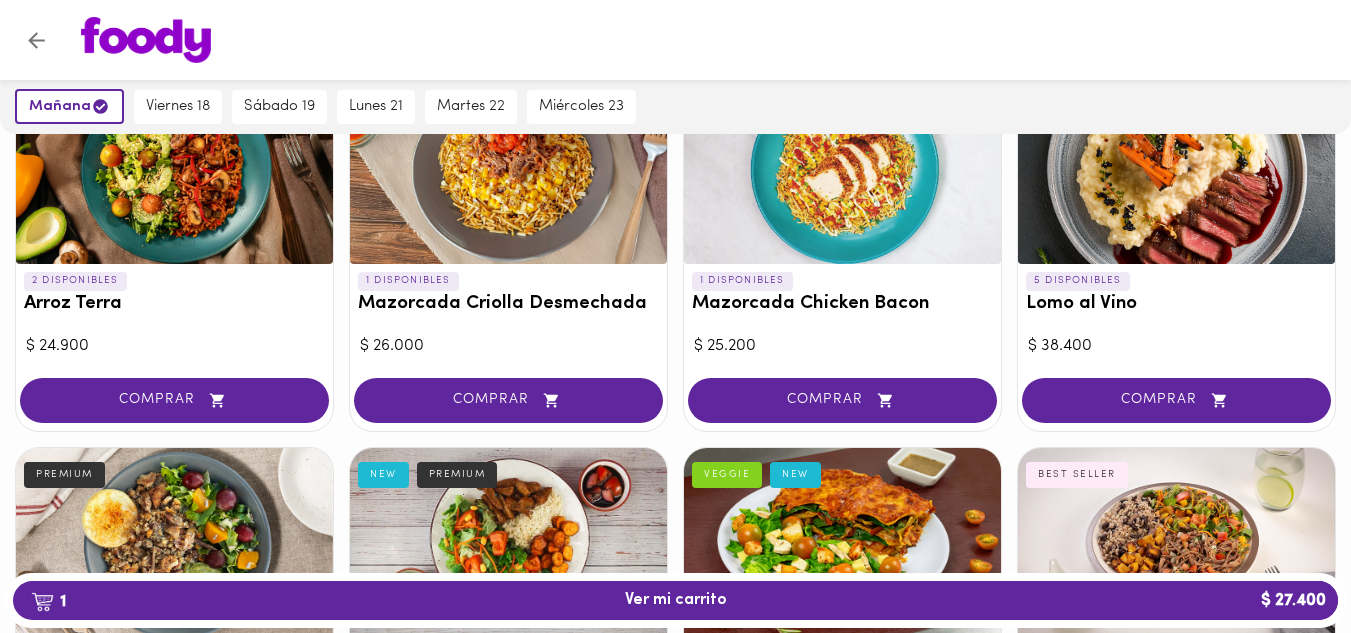 scroll, scrollTop: 0, scrollLeft: 0, axis: both 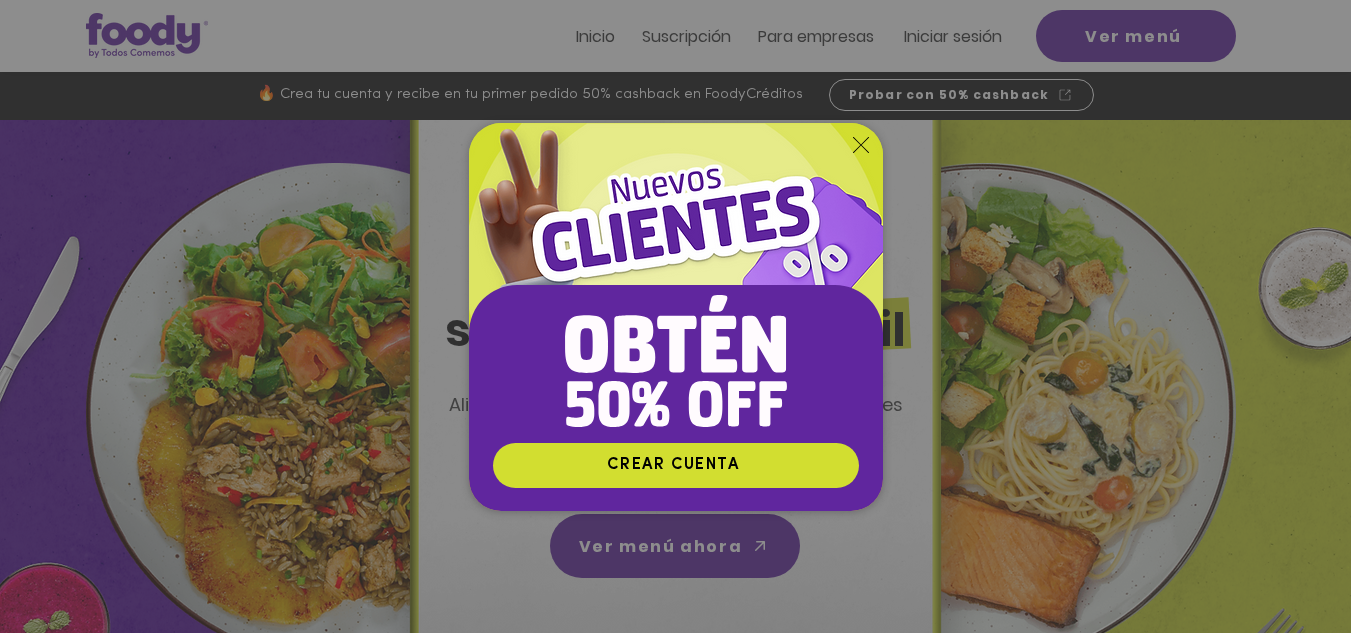 click at bounding box center [675, 316] 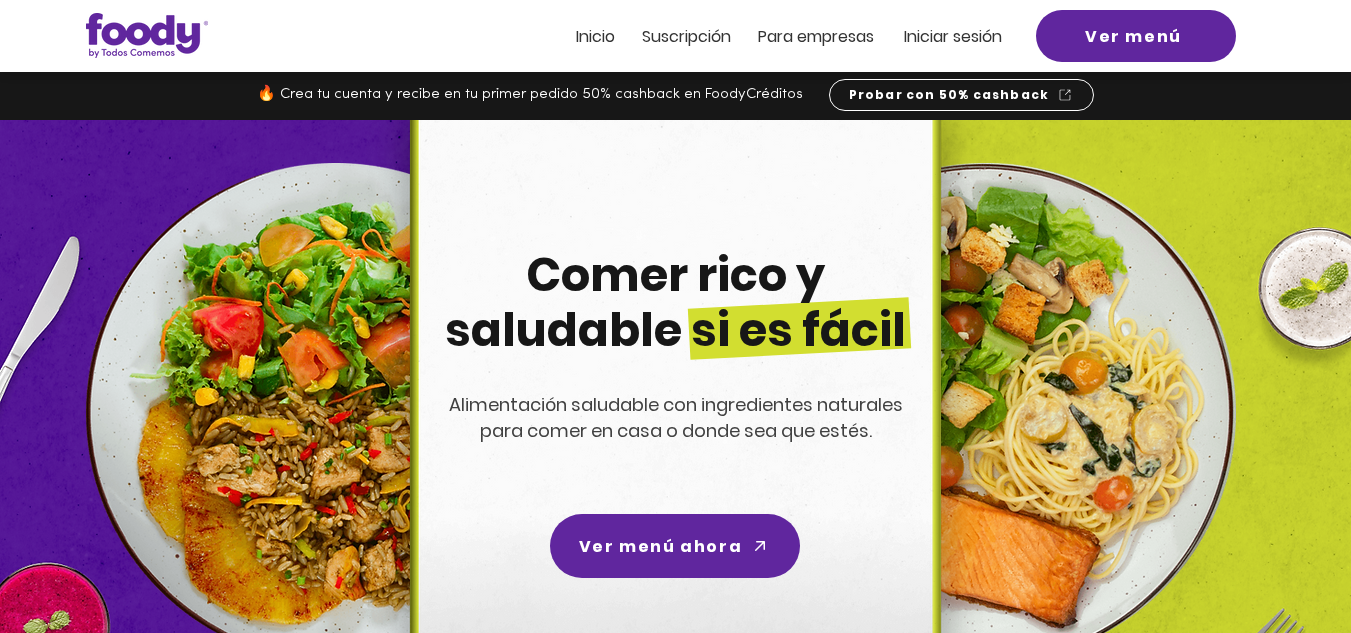 click on "Suscripción" at bounding box center (686, 36) 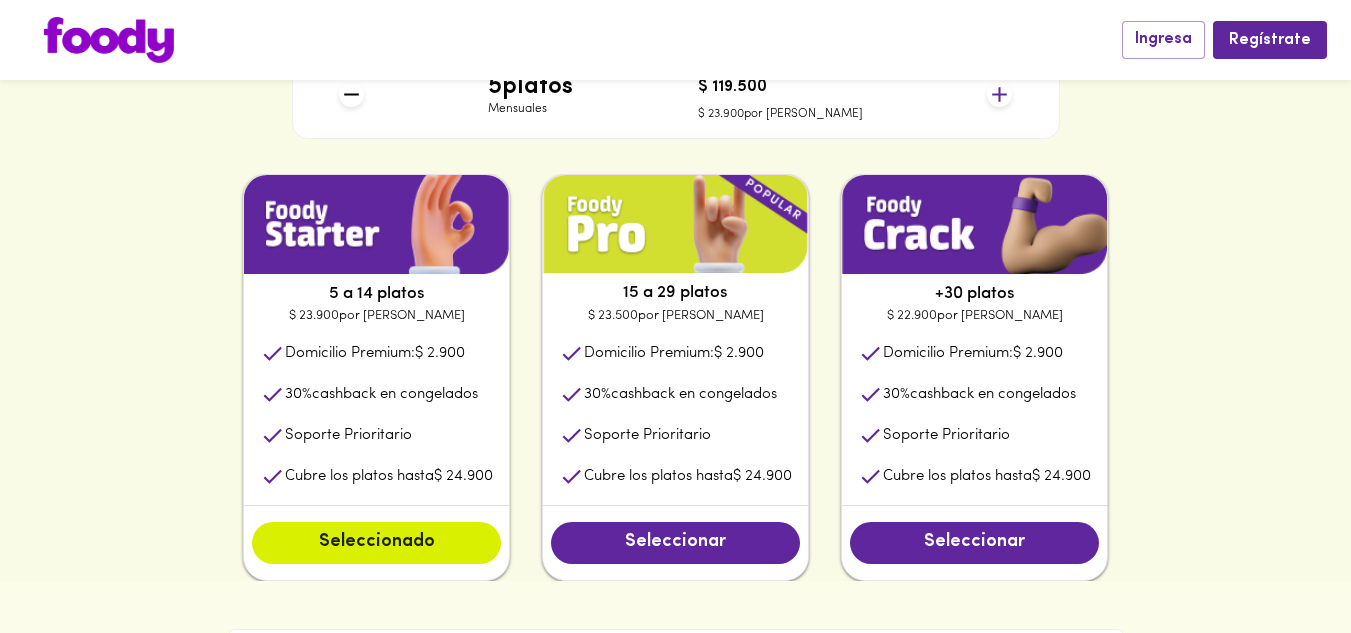 scroll, scrollTop: 1000, scrollLeft: 0, axis: vertical 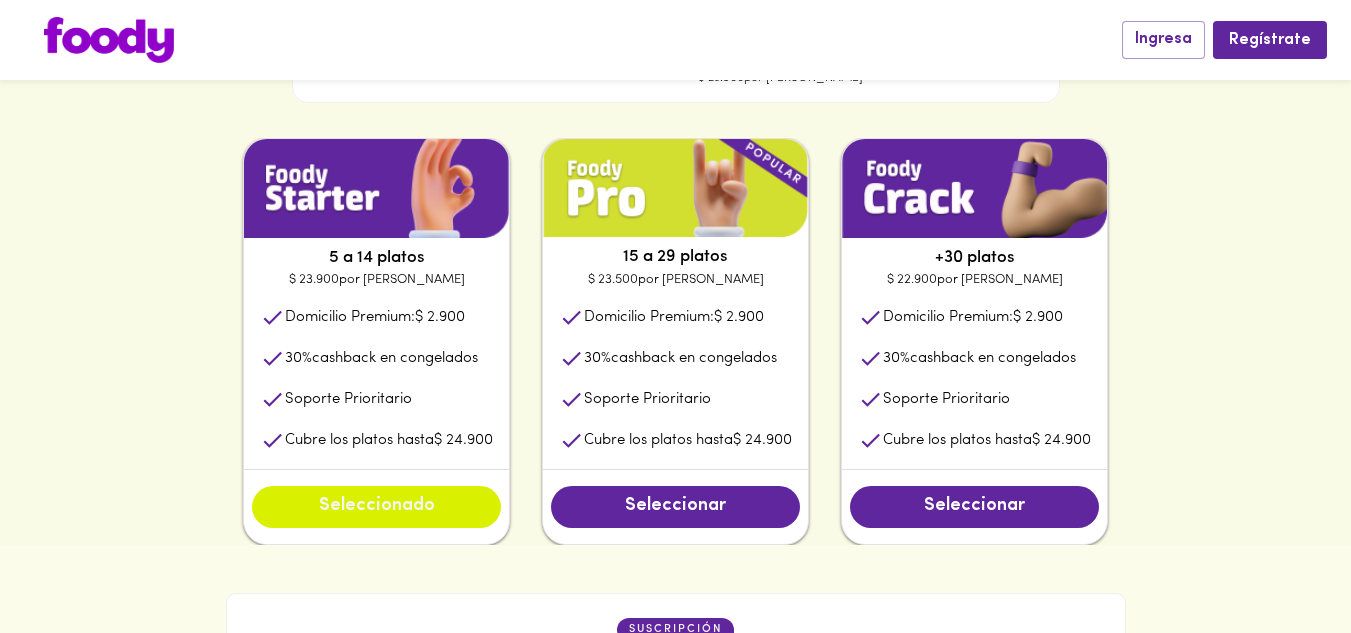 click on "Seleccionado" at bounding box center (376, 507) 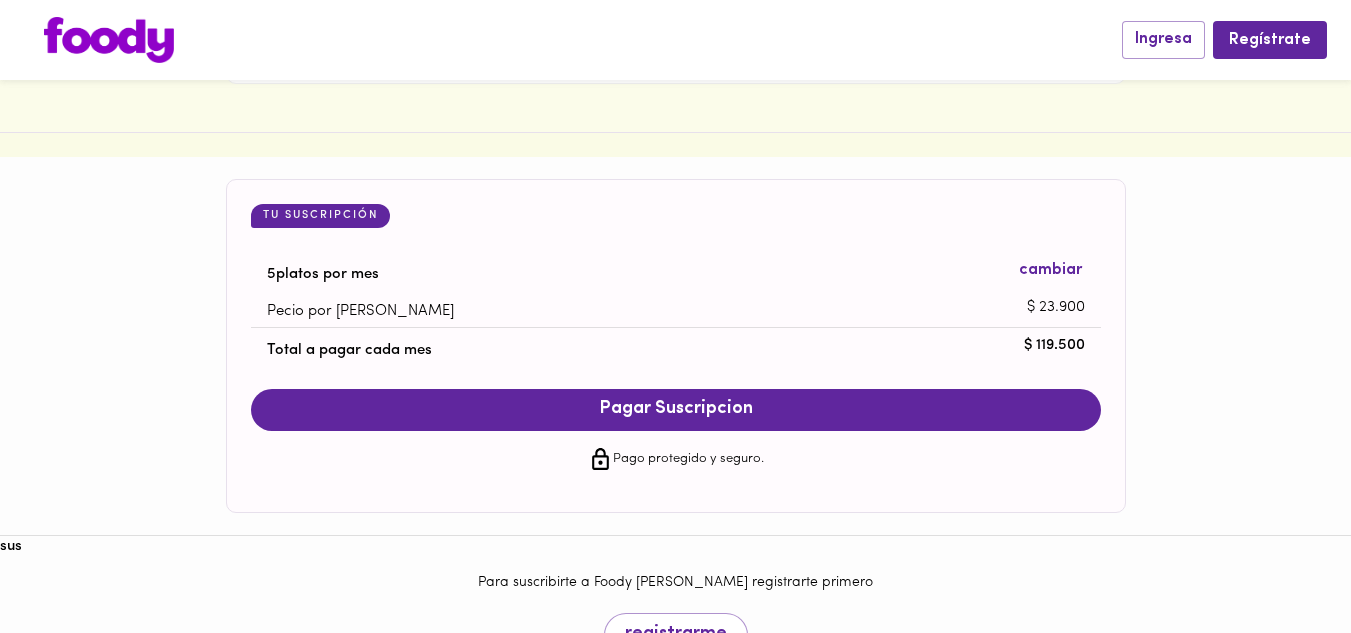 scroll, scrollTop: 1900, scrollLeft: 0, axis: vertical 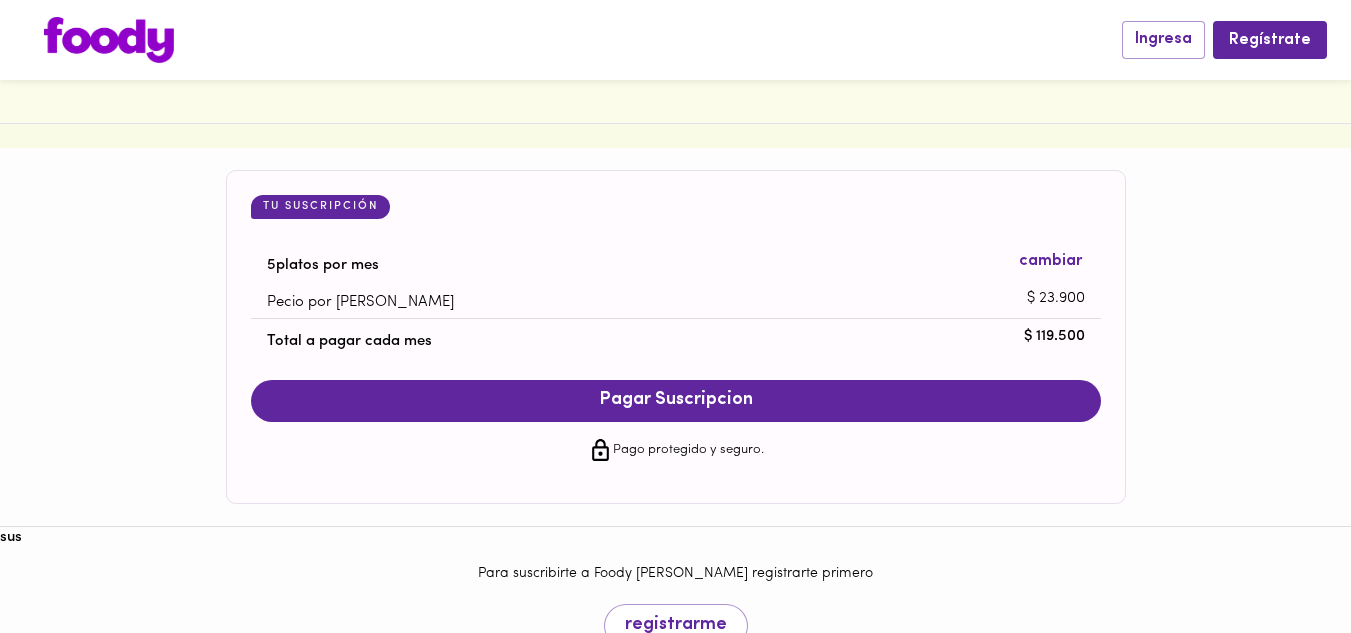 click on "cambiar" at bounding box center [1050, 261] 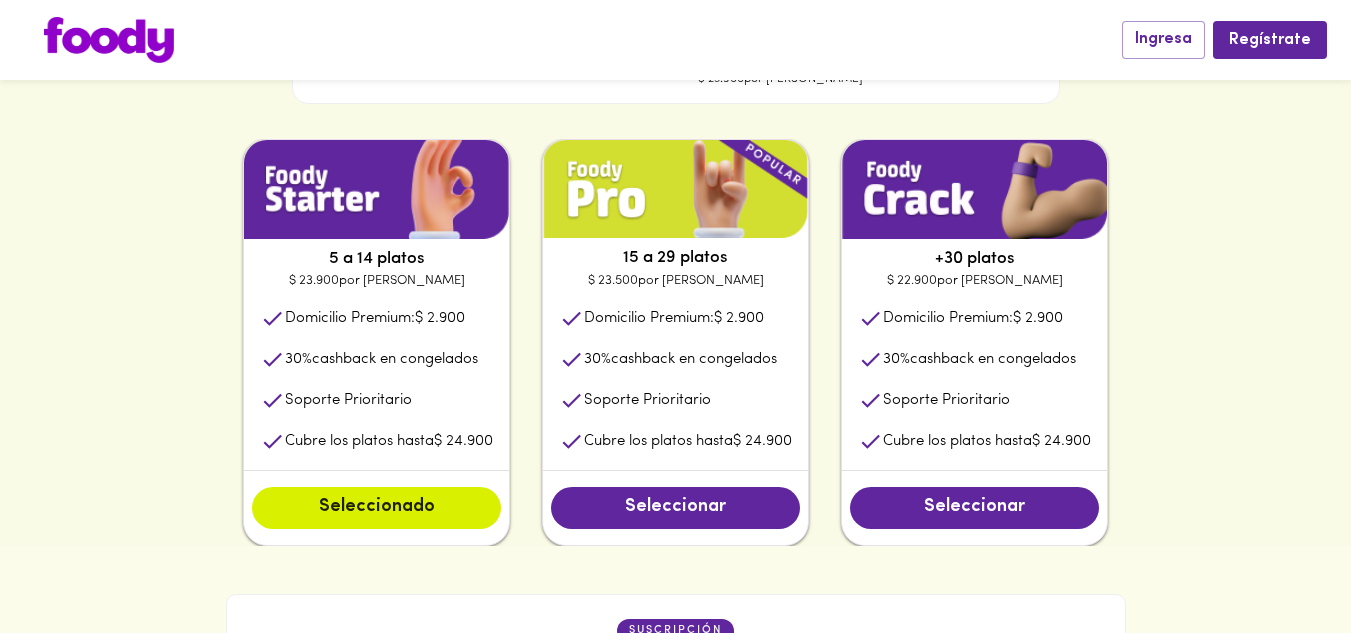scroll, scrollTop: 1000, scrollLeft: 0, axis: vertical 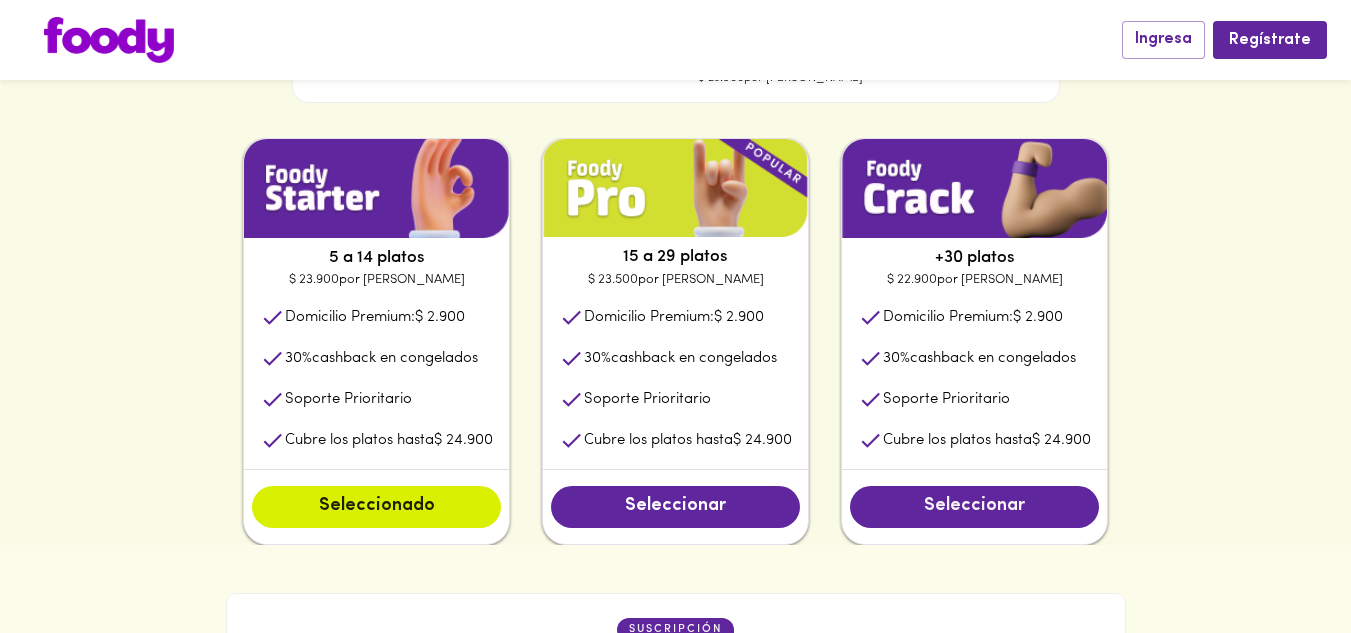 click on "Seleccionar" at bounding box center [974, 507] 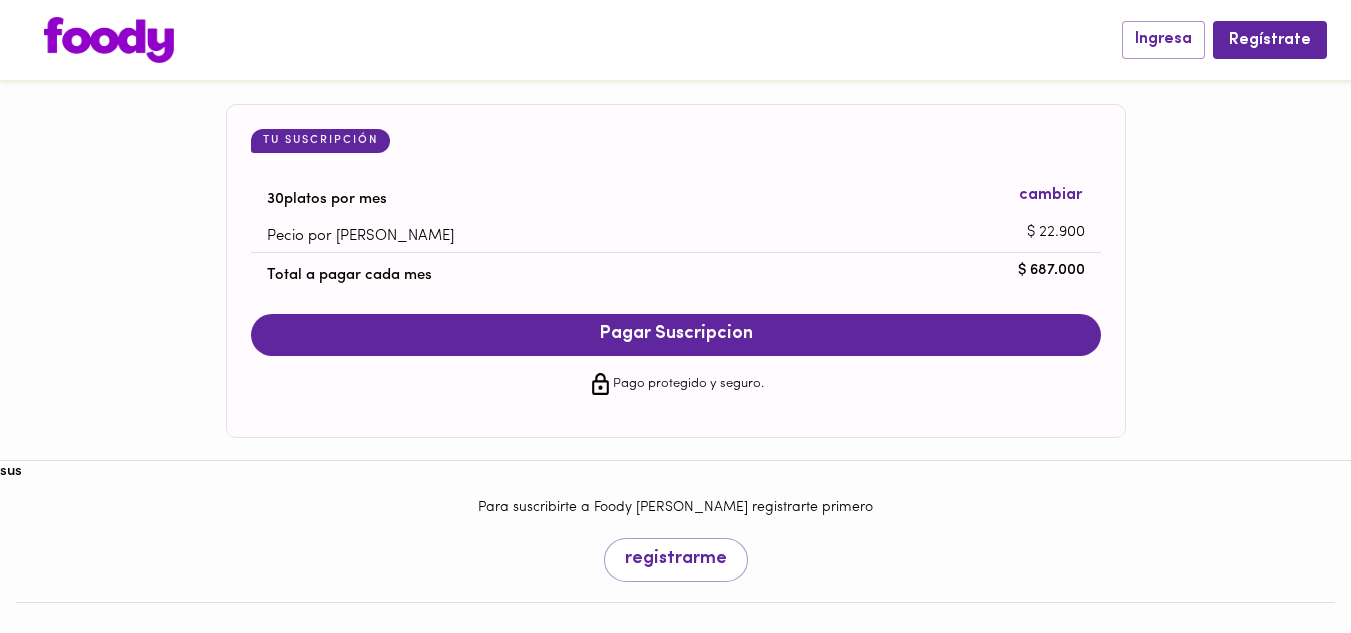 scroll, scrollTop: 1975, scrollLeft: 0, axis: vertical 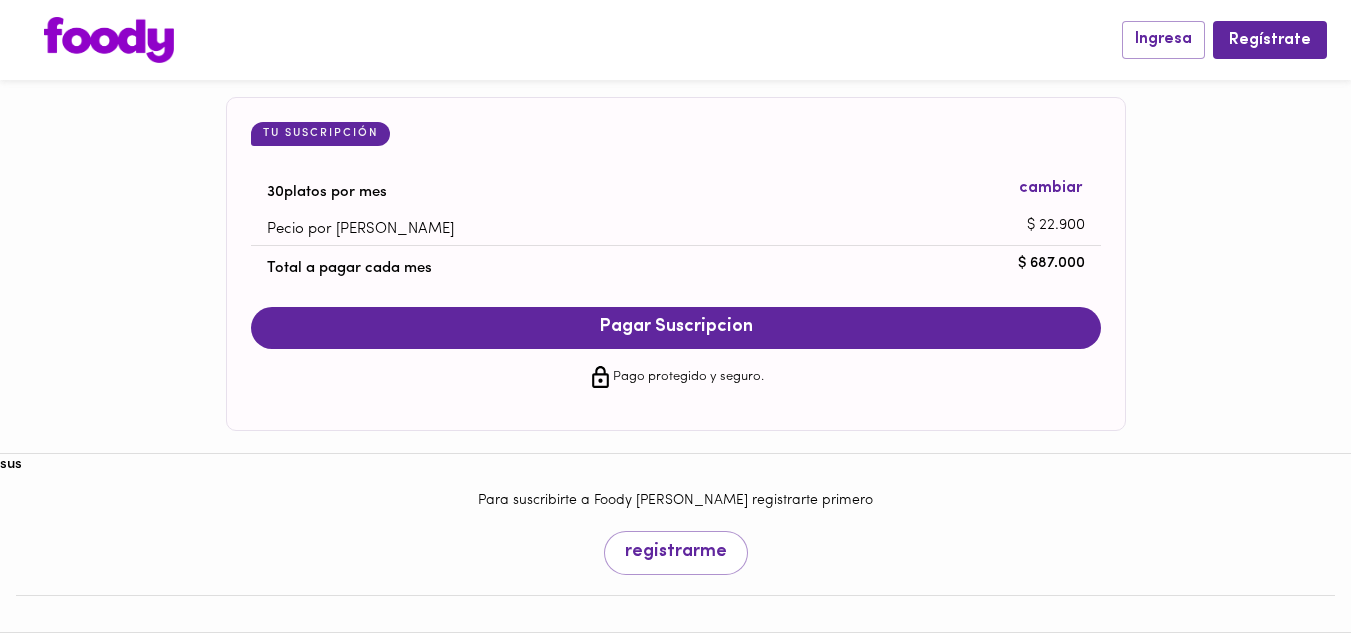 type 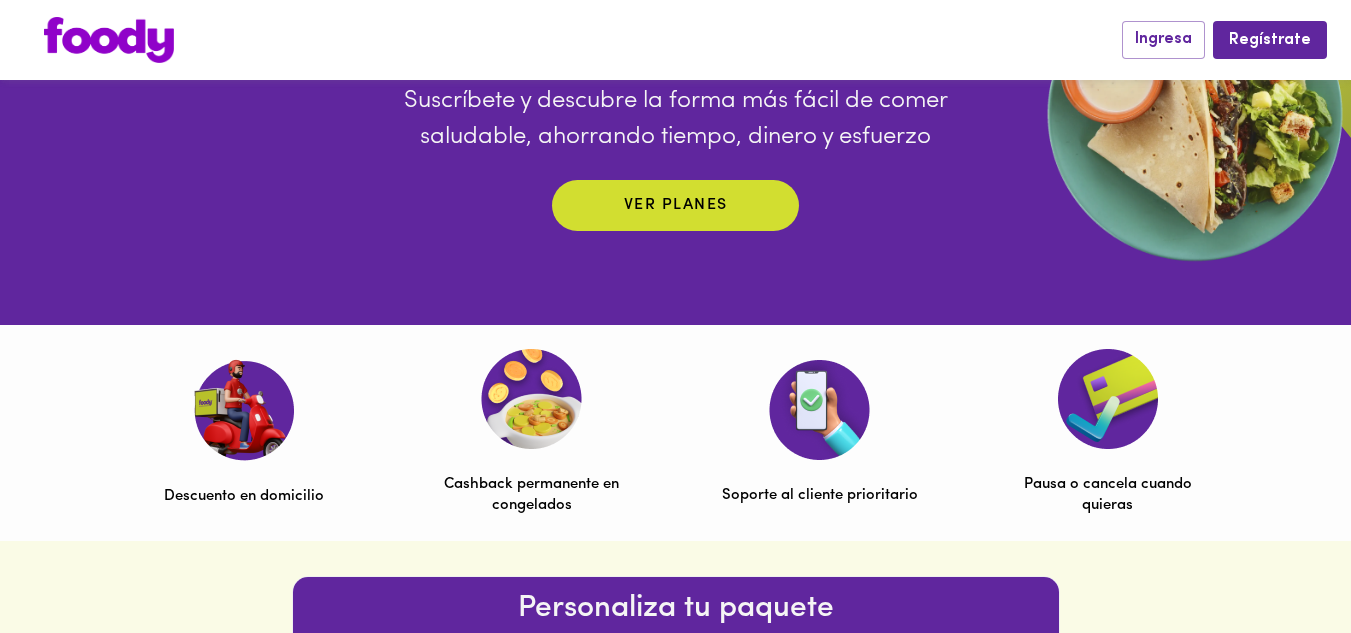 scroll, scrollTop: 0, scrollLeft: 0, axis: both 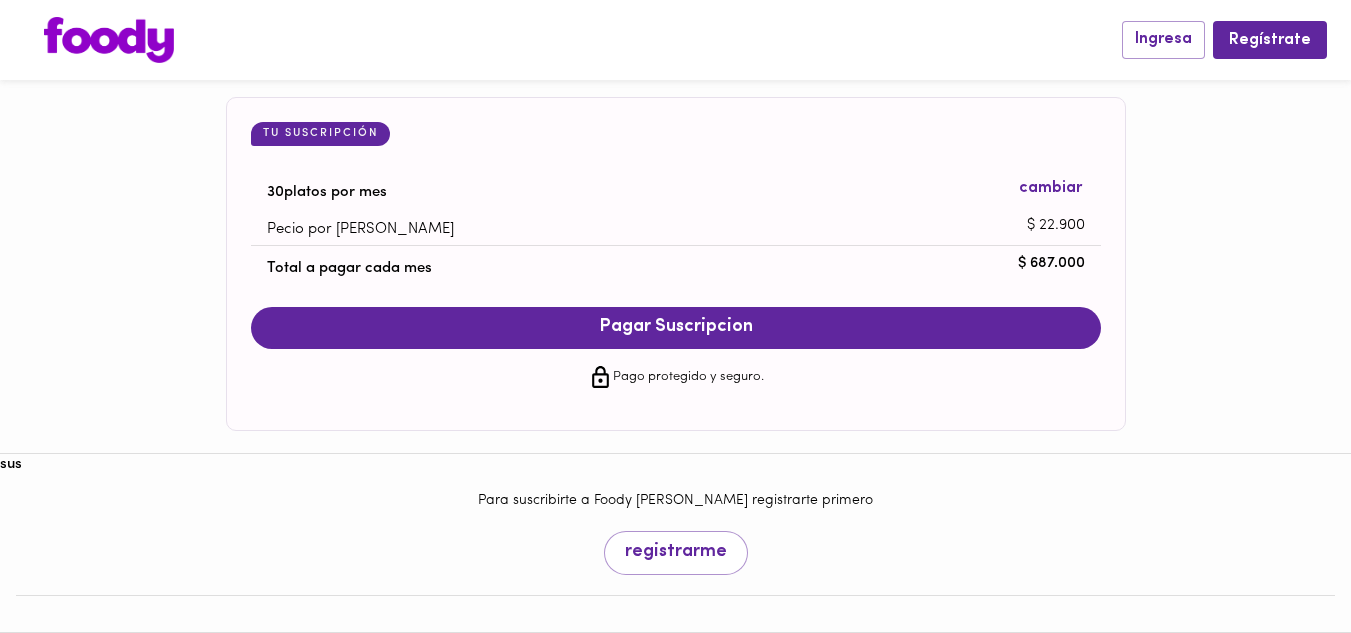 click at bounding box center [109, 40] 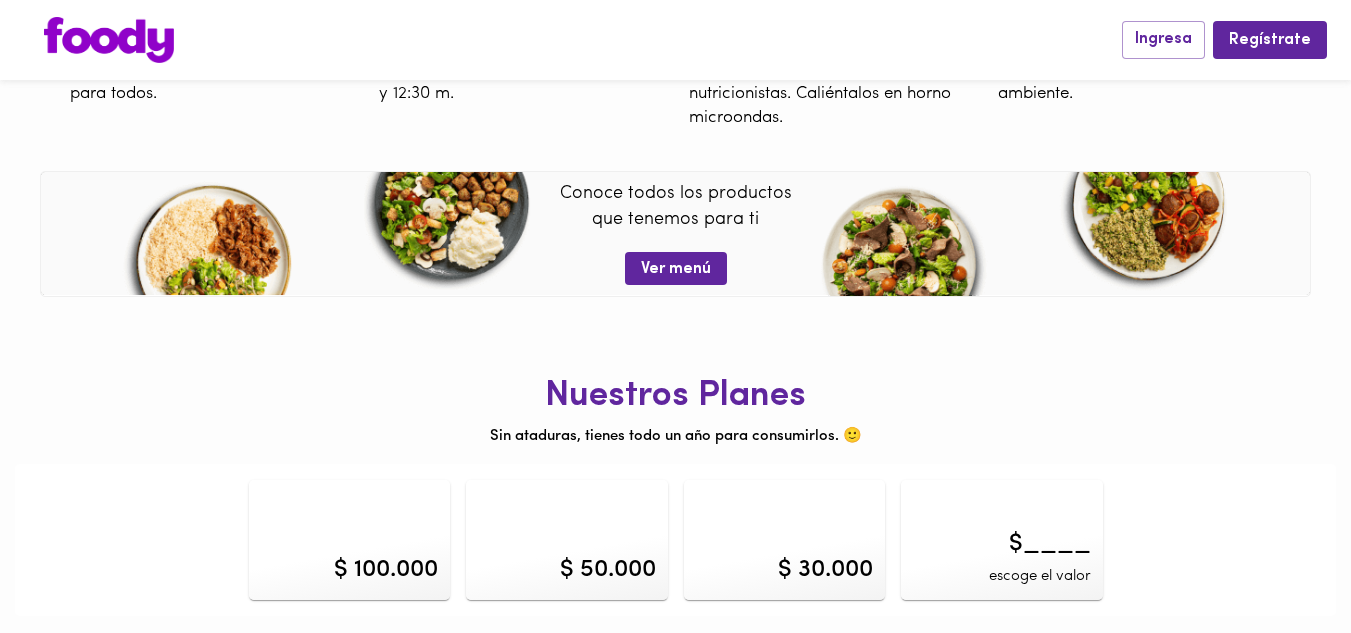 scroll, scrollTop: 831, scrollLeft: 0, axis: vertical 